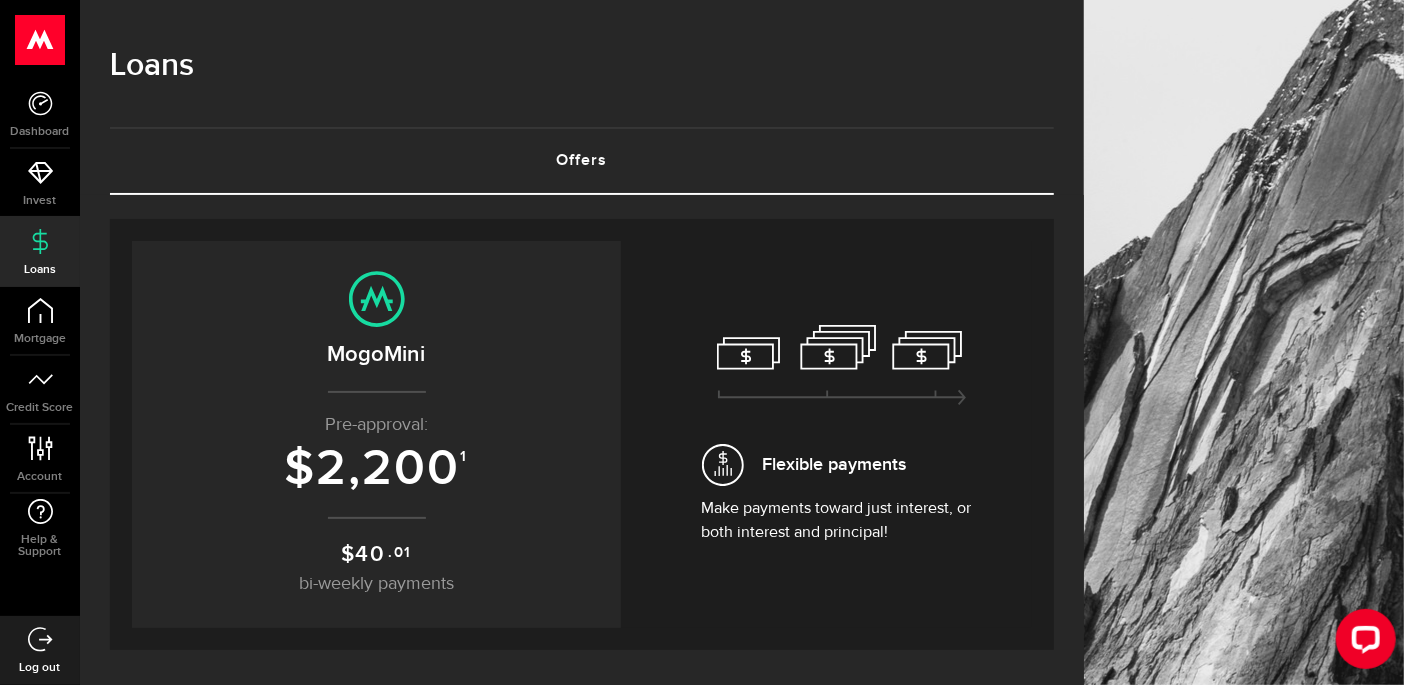 scroll, scrollTop: 0, scrollLeft: 0, axis: both 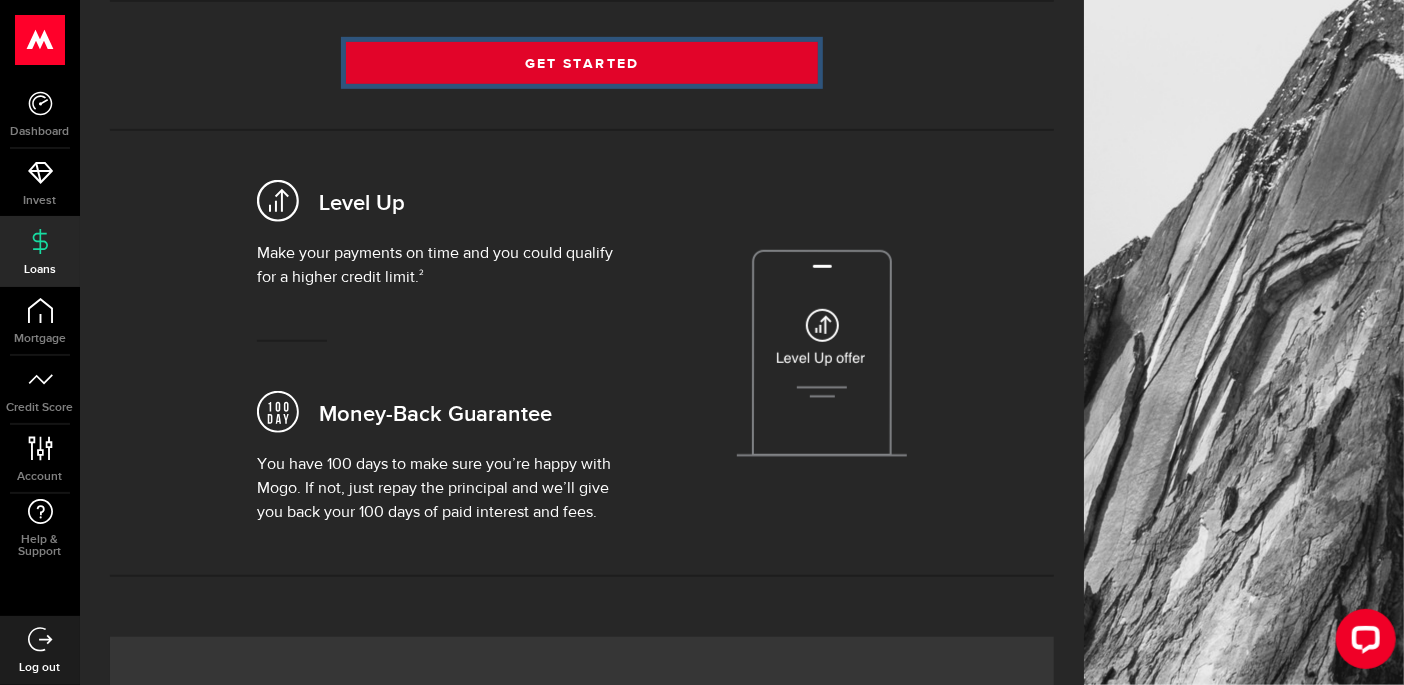 click on "Get Started" at bounding box center [582, 63] 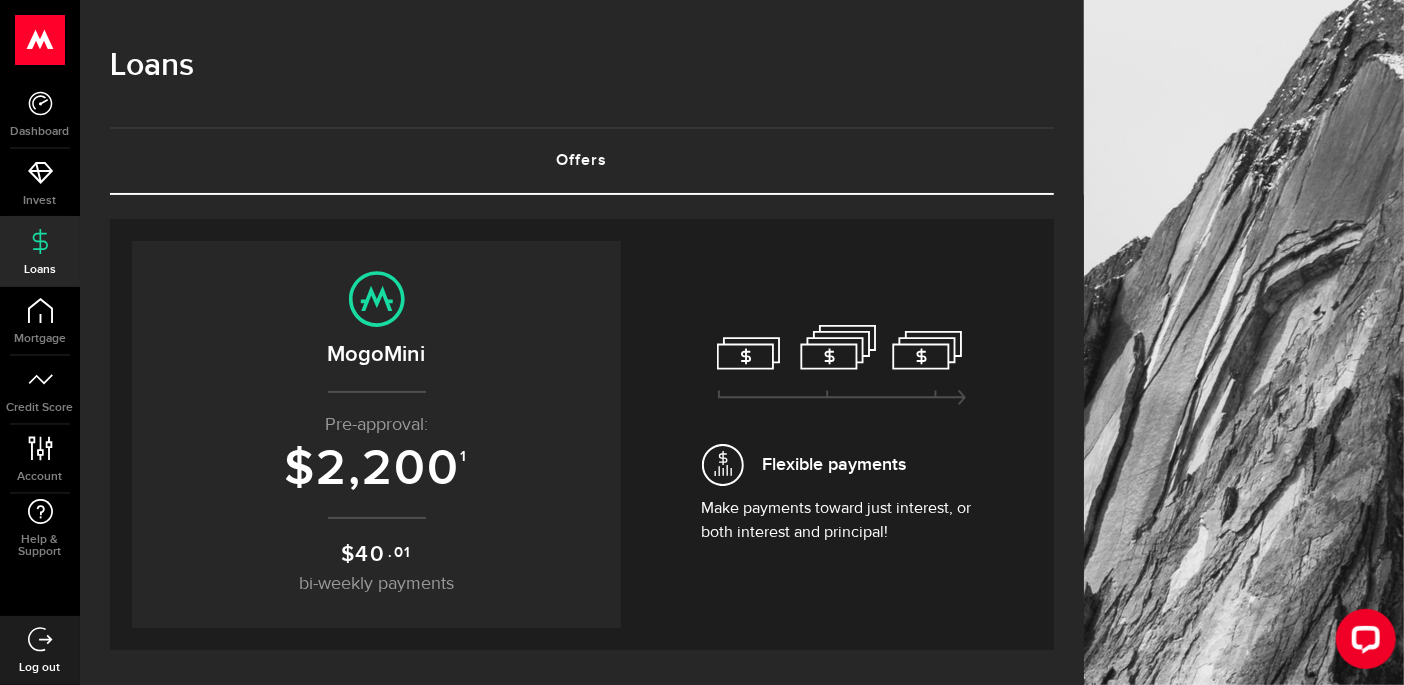 scroll, scrollTop: 0, scrollLeft: 0, axis: both 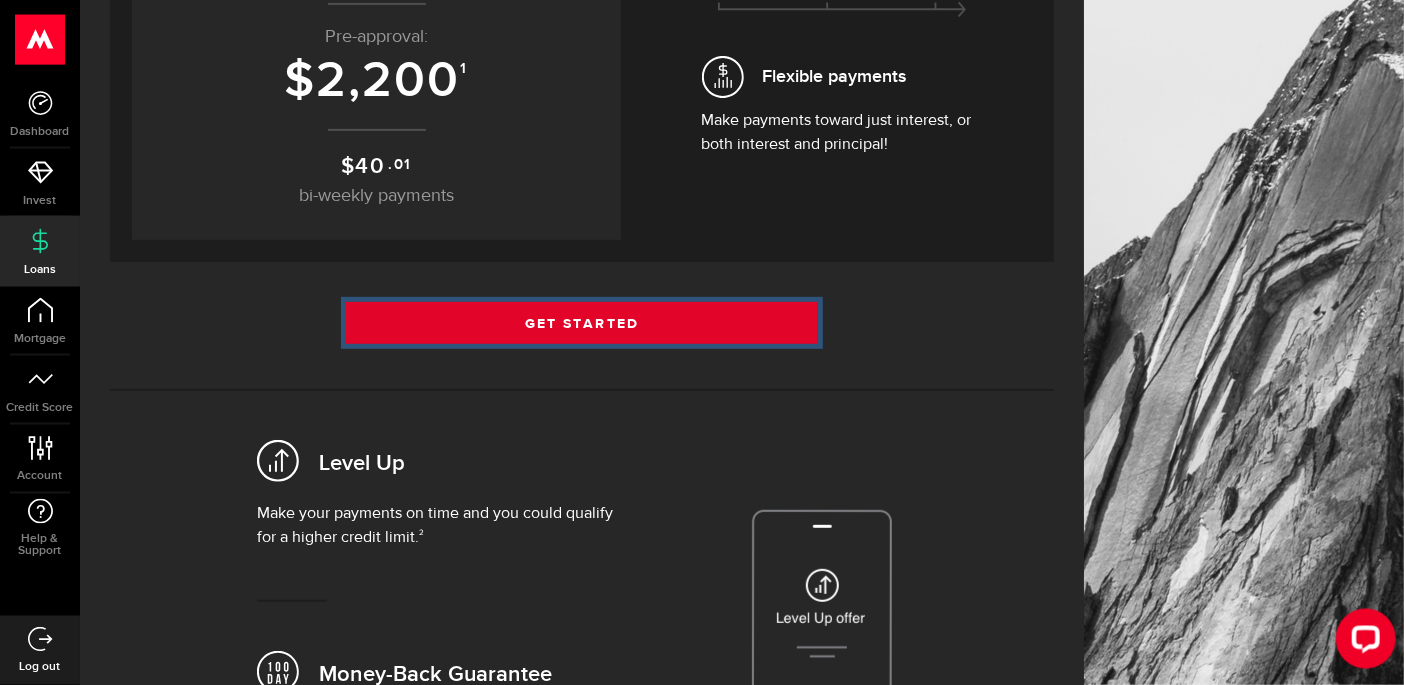 click on "Get Started" at bounding box center (582, 323) 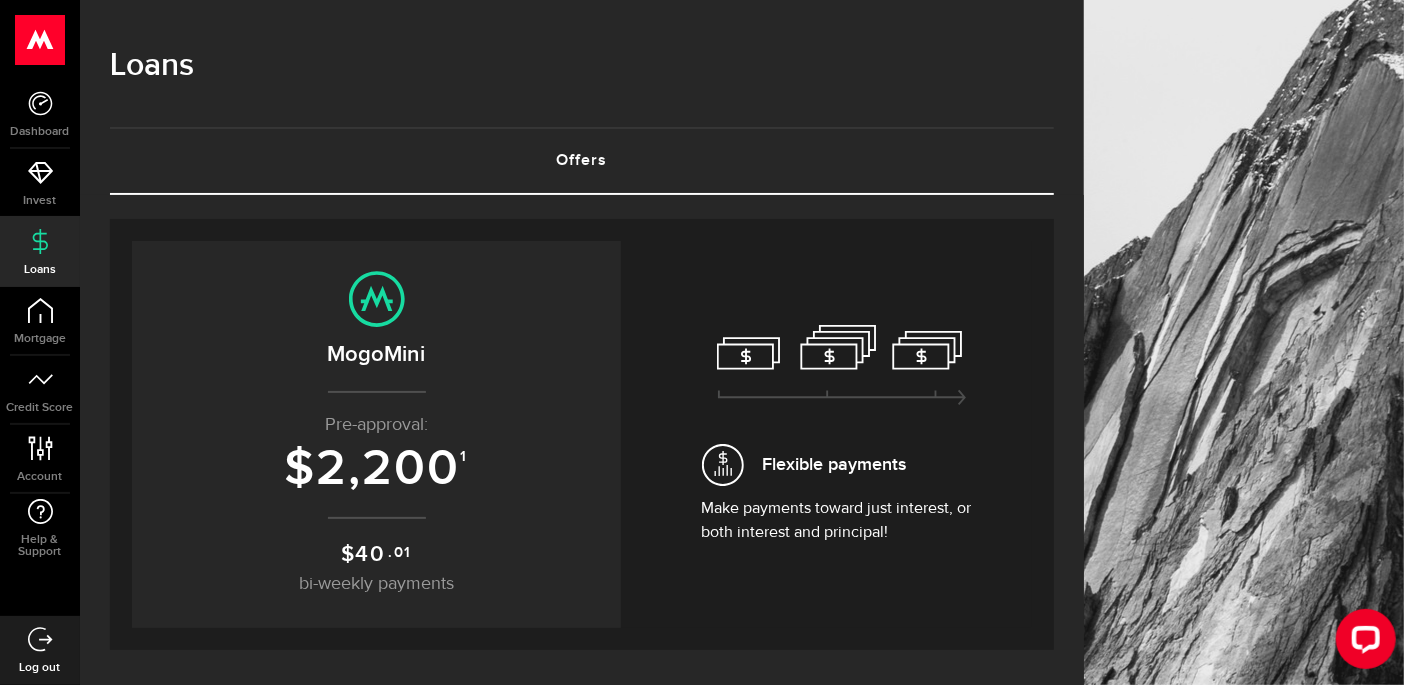 scroll, scrollTop: 0, scrollLeft: 0, axis: both 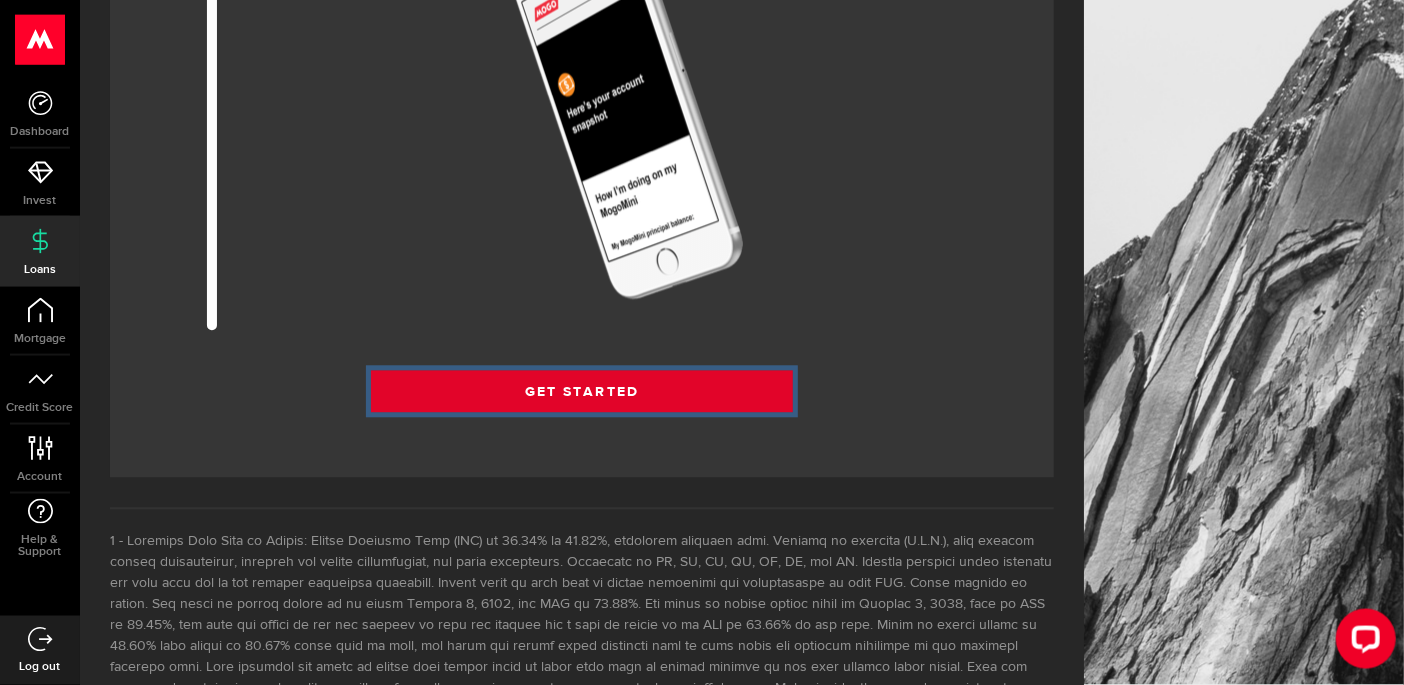 click on "Get Started" at bounding box center (582, 392) 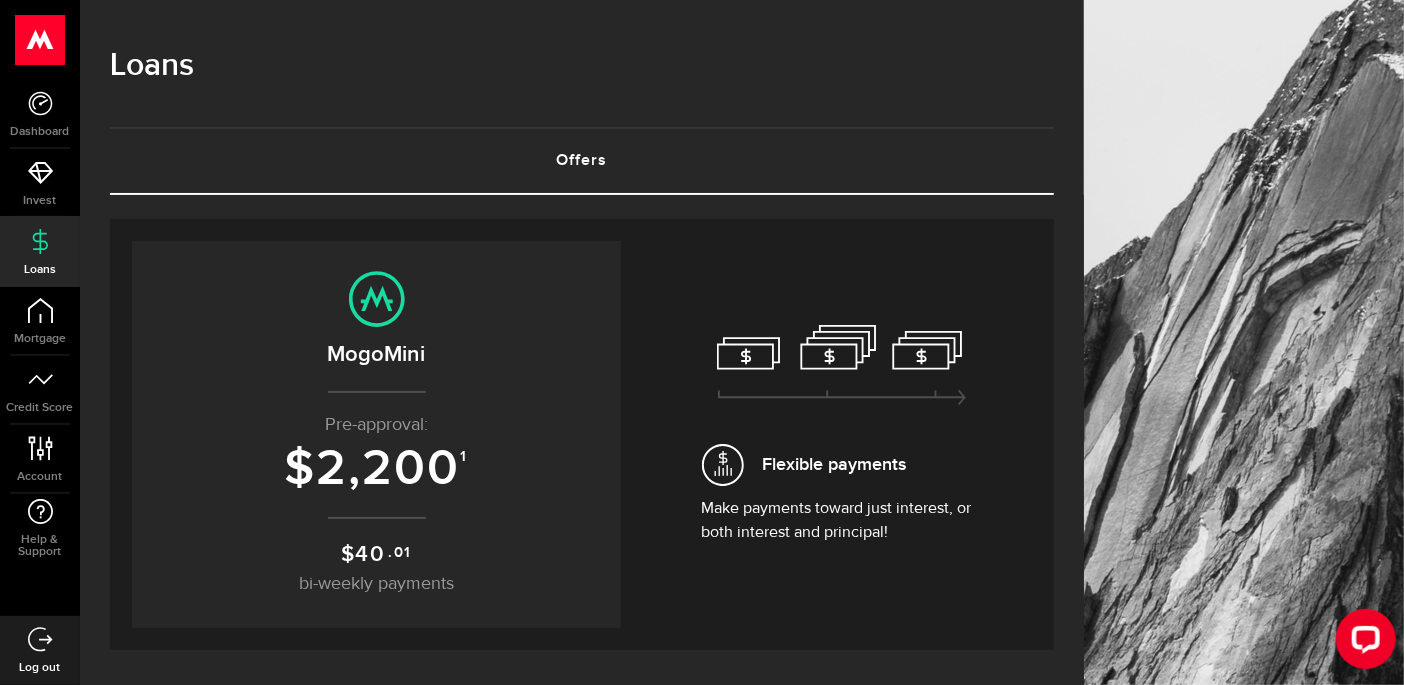 scroll, scrollTop: 0, scrollLeft: 0, axis: both 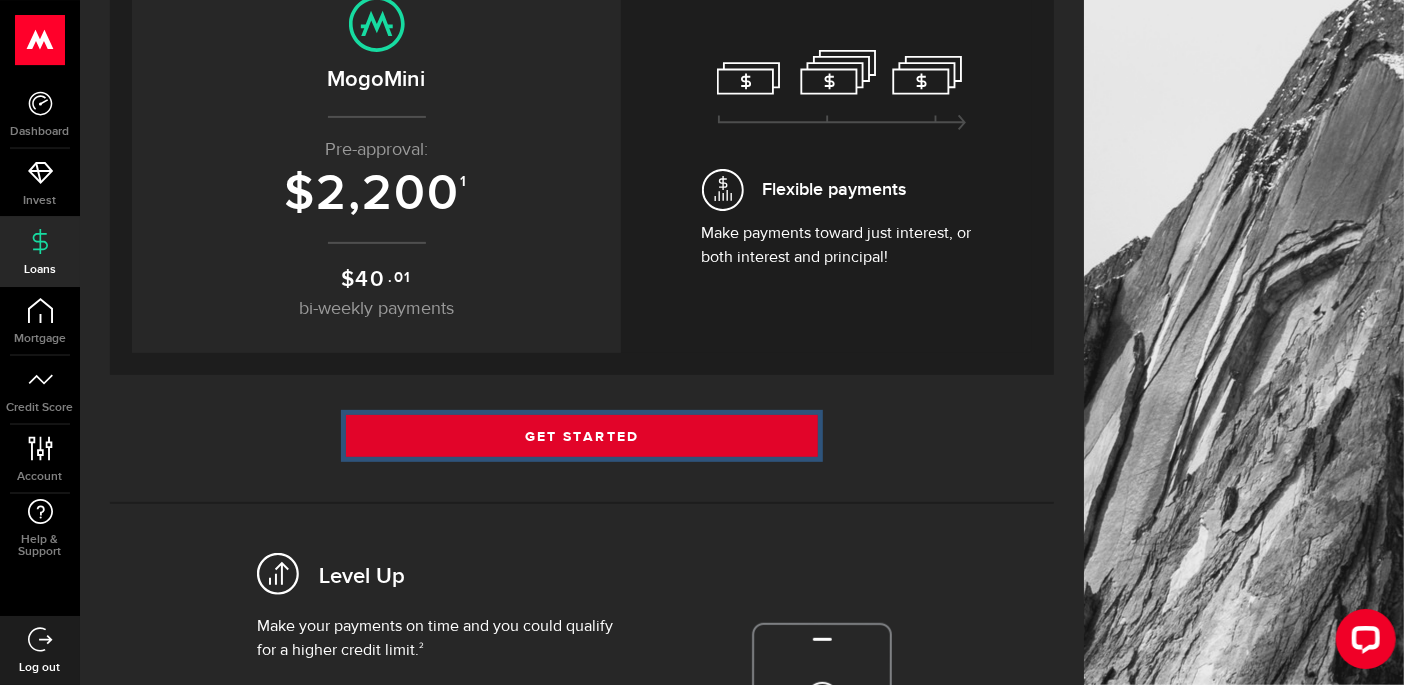 click on "Get Started" at bounding box center [582, 436] 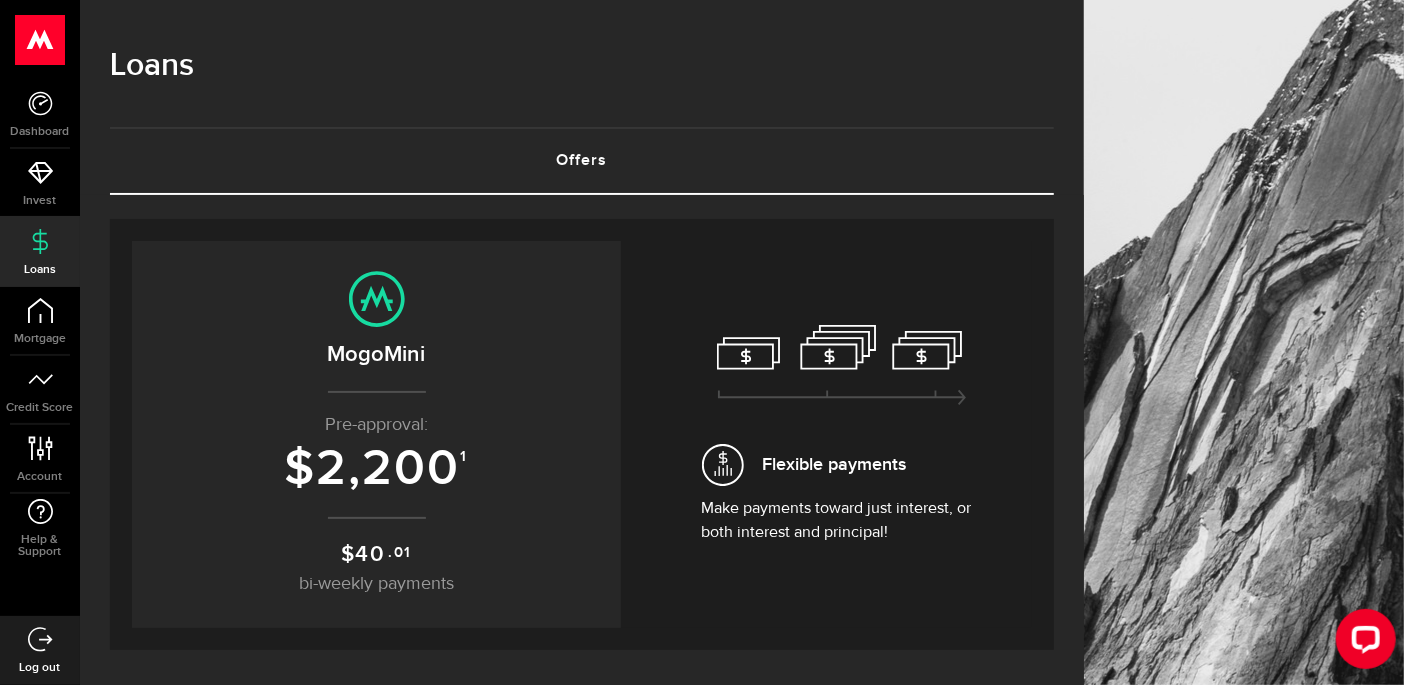 scroll, scrollTop: 0, scrollLeft: 0, axis: both 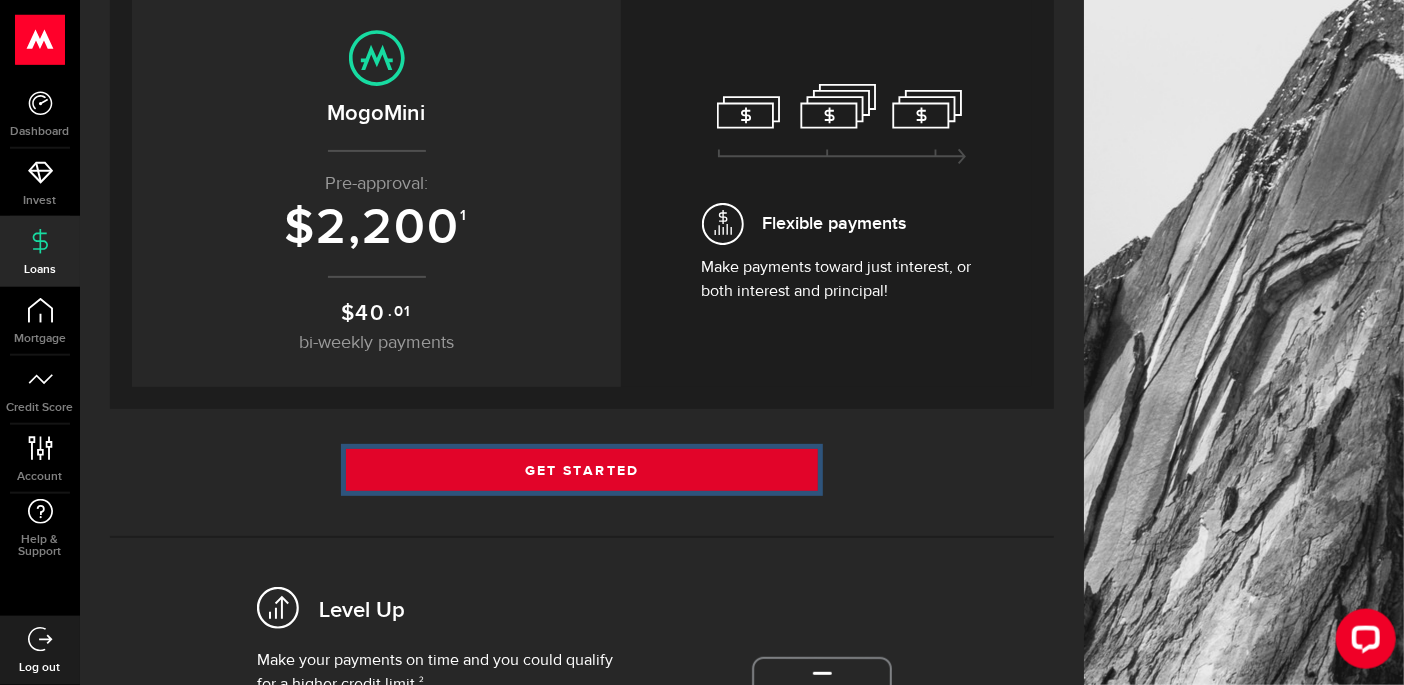 click on "Get Started" at bounding box center [582, 470] 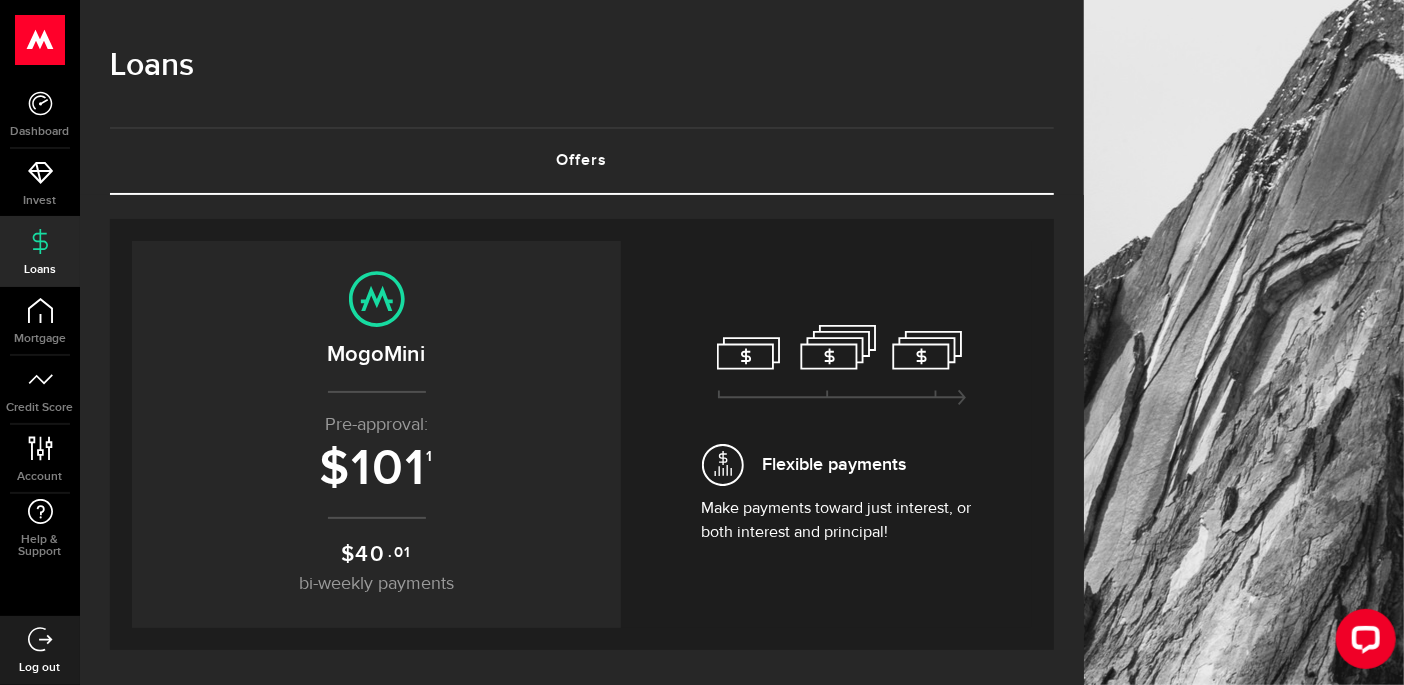 scroll, scrollTop: 0, scrollLeft: 0, axis: both 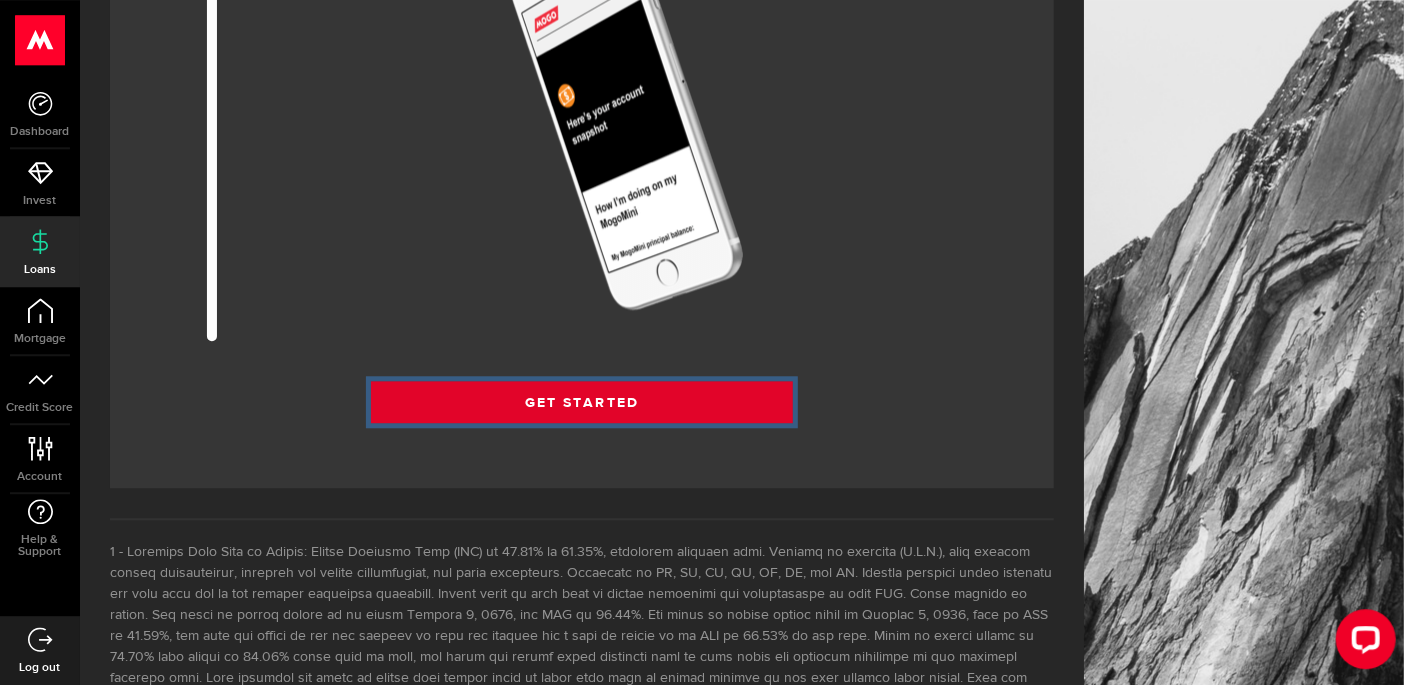 click on "Get Started" at bounding box center (582, 402) 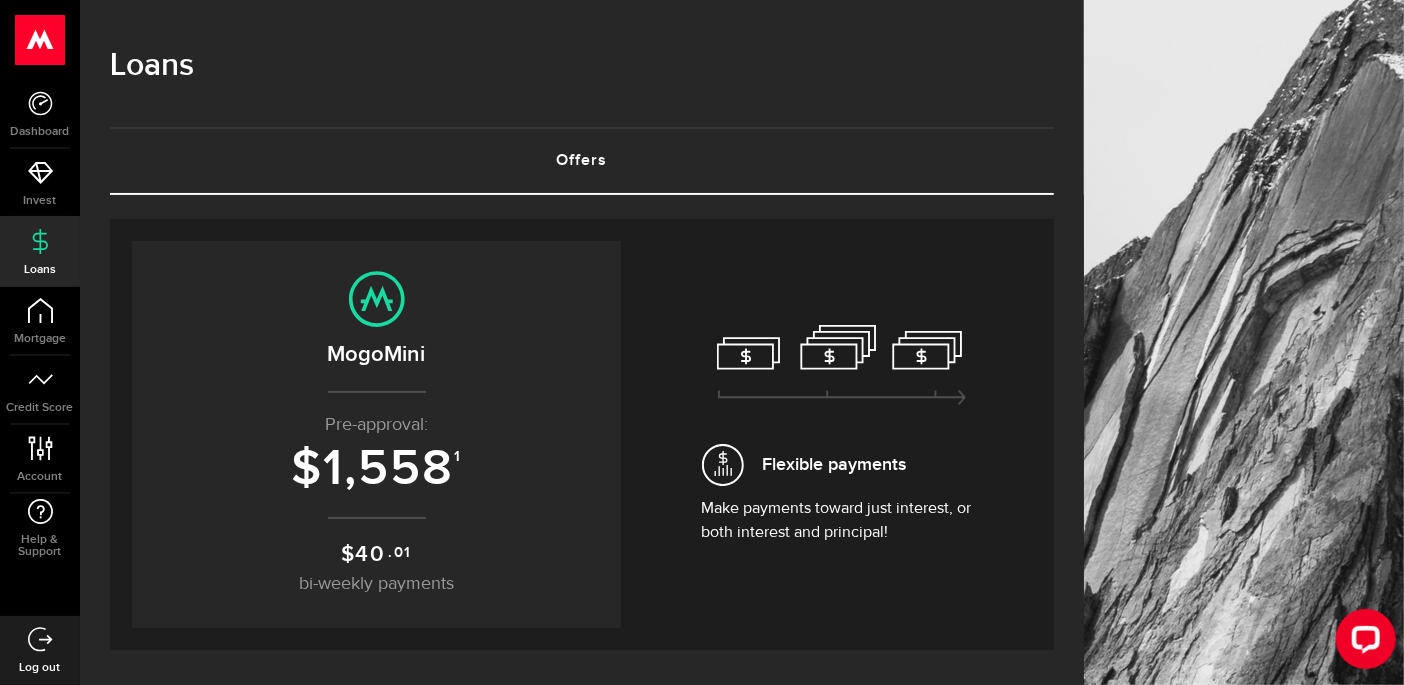 scroll, scrollTop: 0, scrollLeft: 0, axis: both 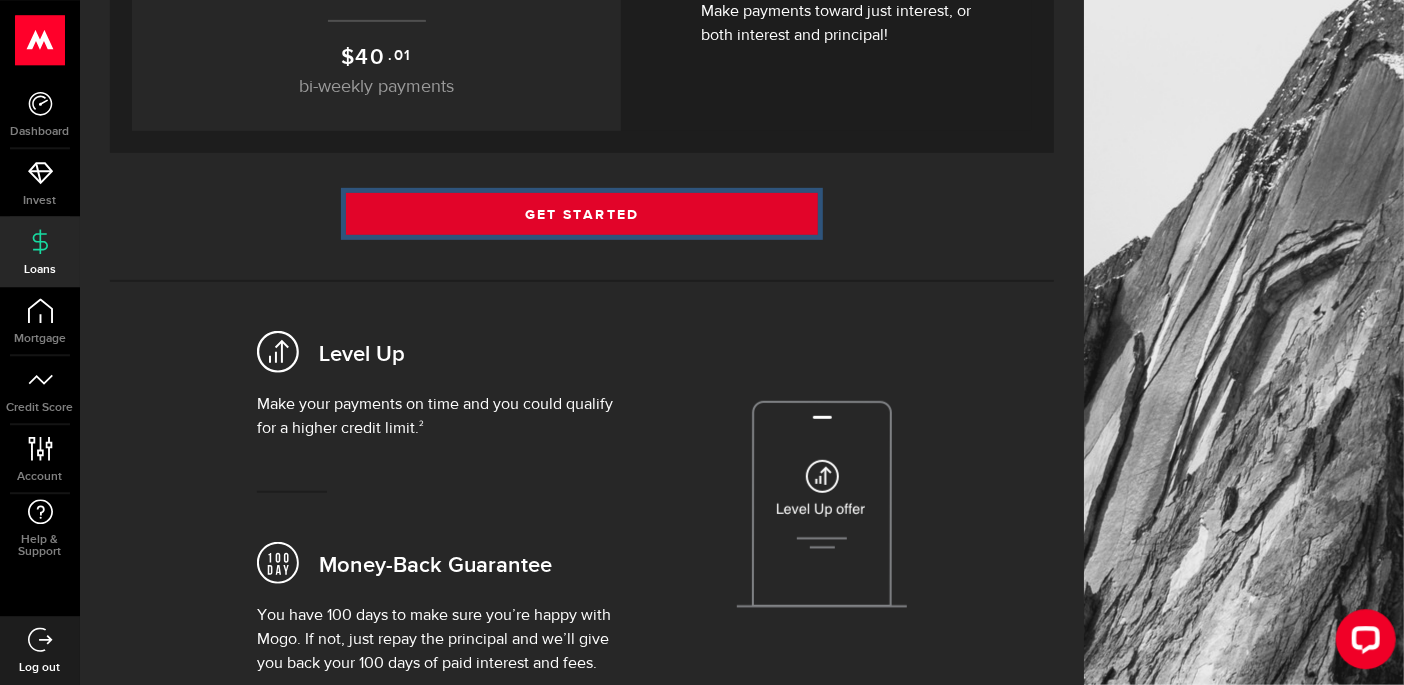 click on "Get Started" at bounding box center [582, 214] 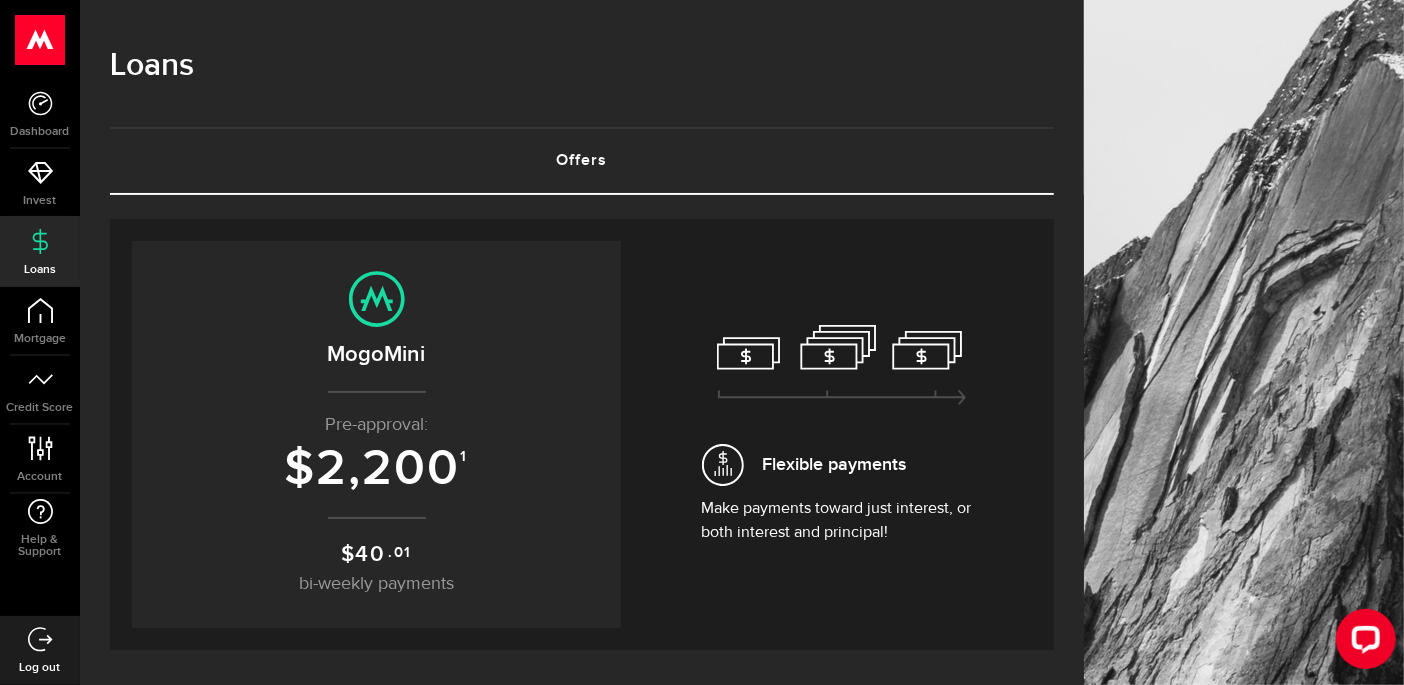 scroll, scrollTop: 0, scrollLeft: 0, axis: both 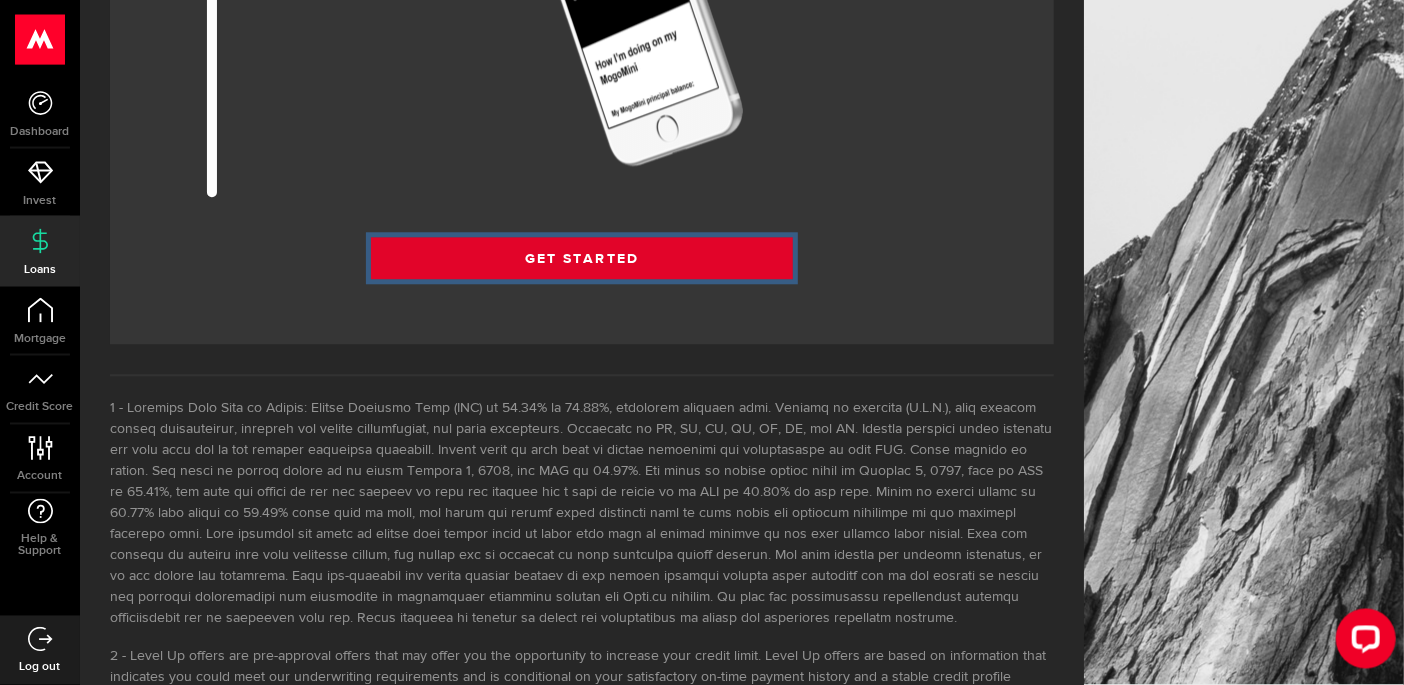 click on "Get Started" at bounding box center [582, 259] 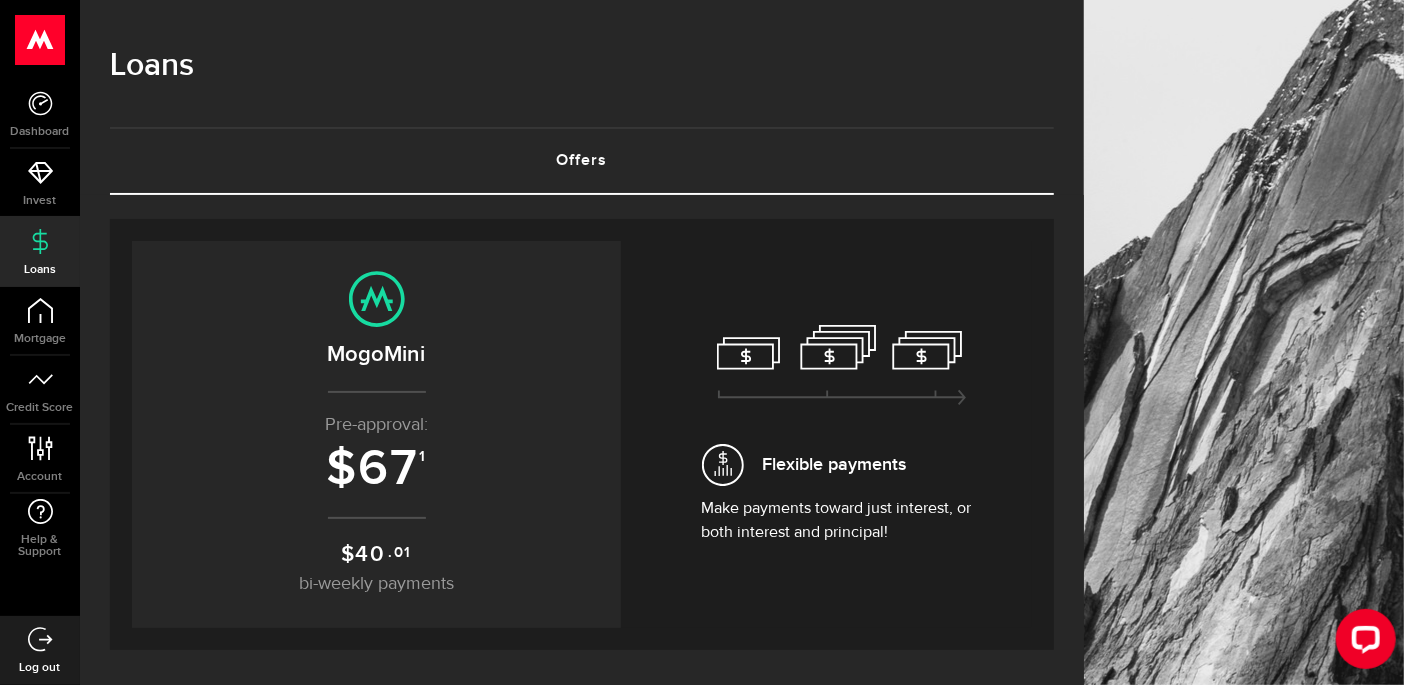 scroll, scrollTop: 0, scrollLeft: 0, axis: both 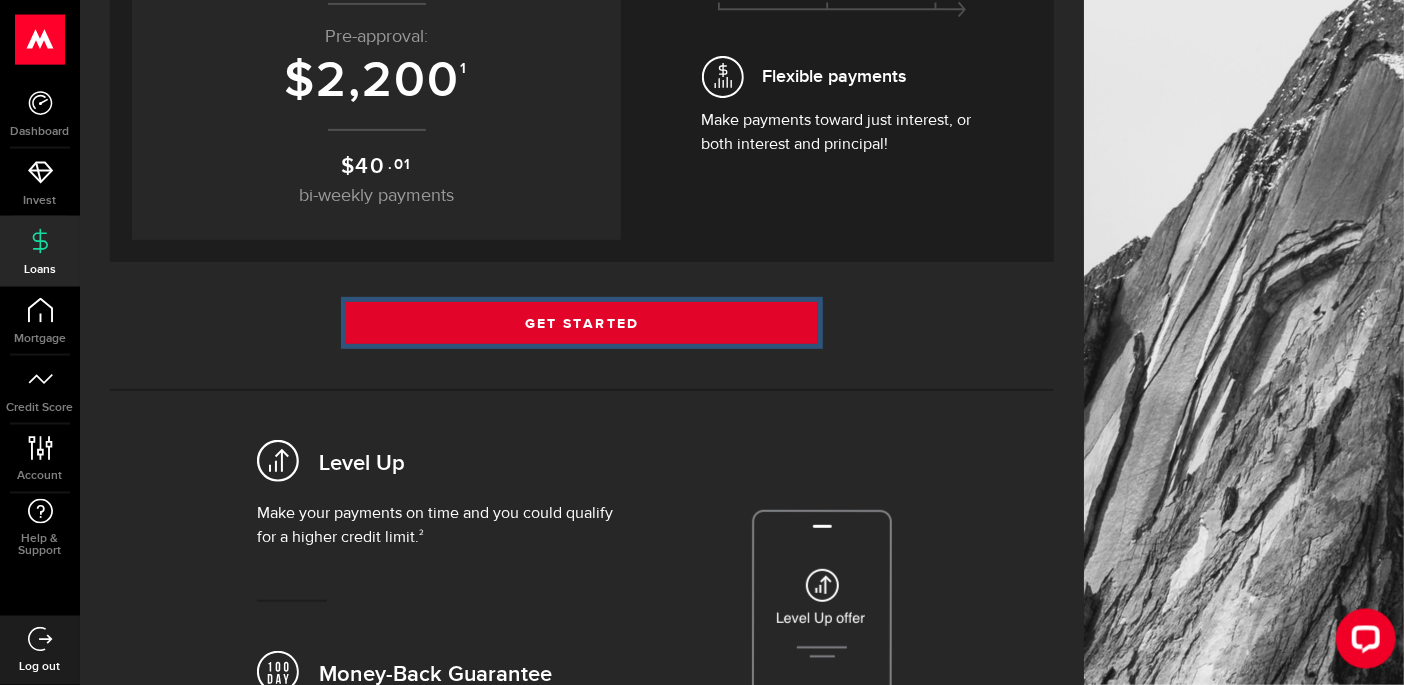 click on "Get Started" at bounding box center [582, 323] 